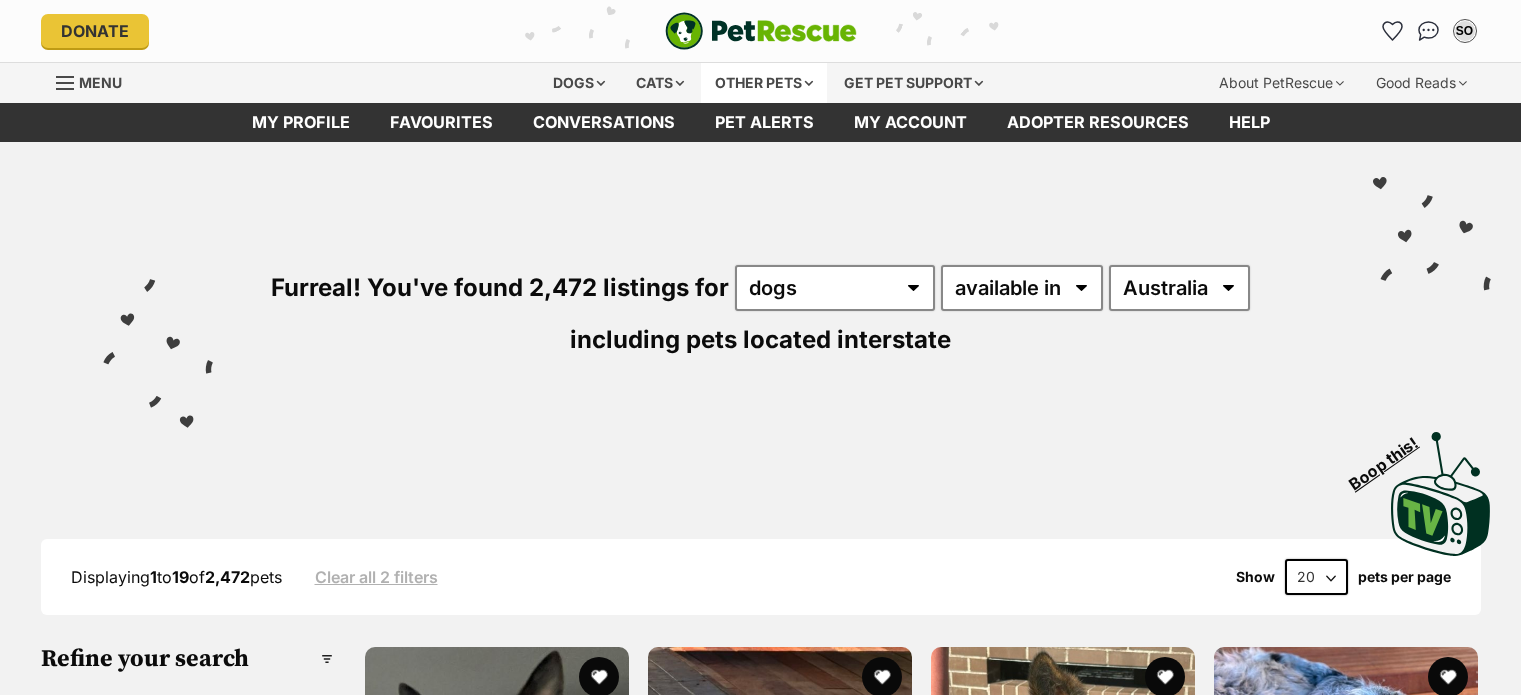 scroll, scrollTop: 0, scrollLeft: 0, axis: both 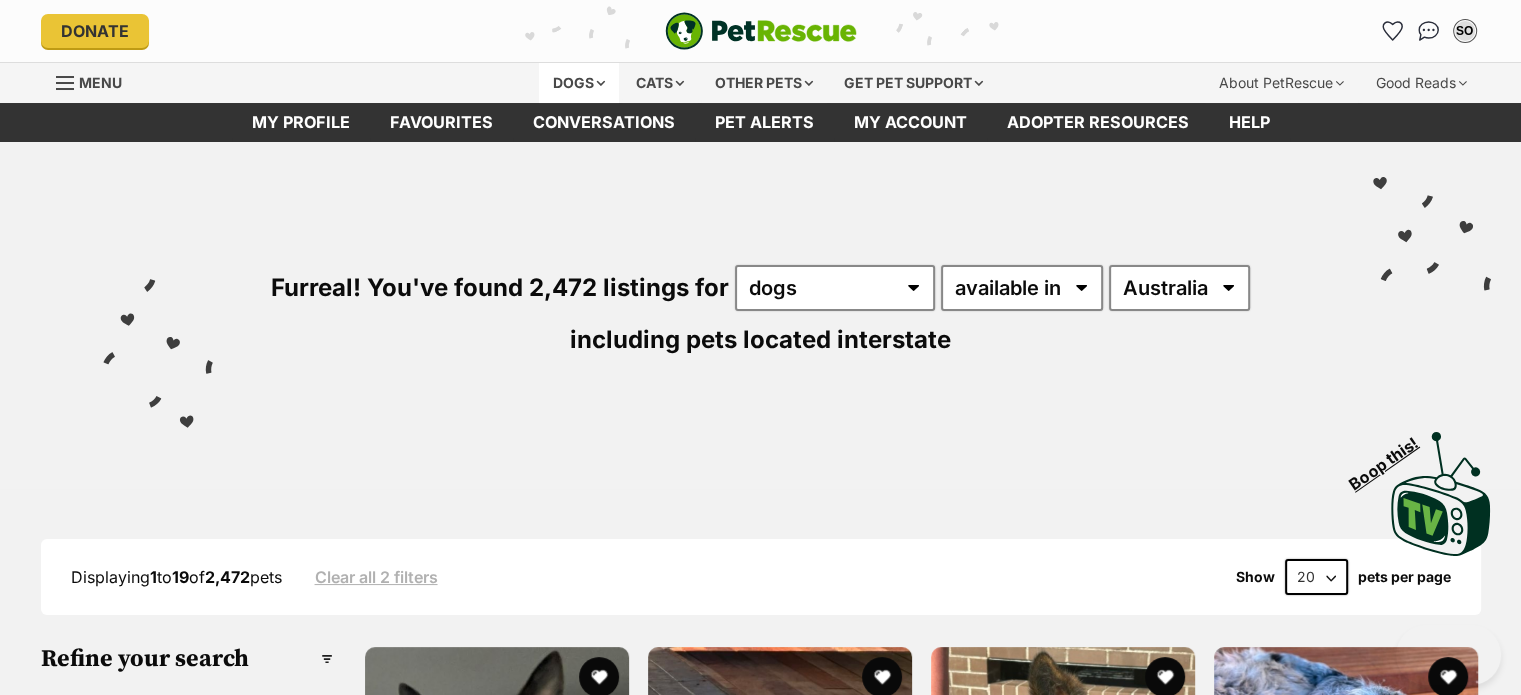 click on "Dogs" at bounding box center (579, 83) 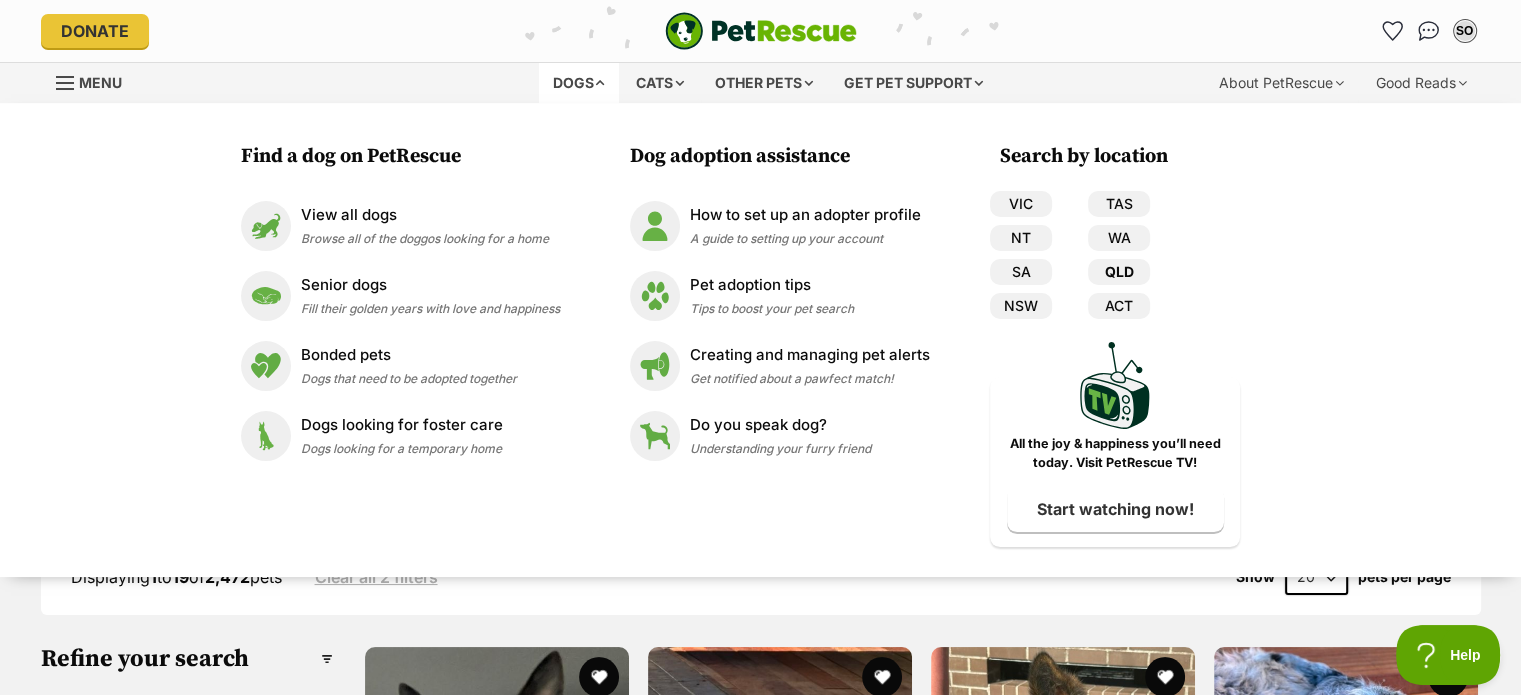 scroll, scrollTop: 0, scrollLeft: 0, axis: both 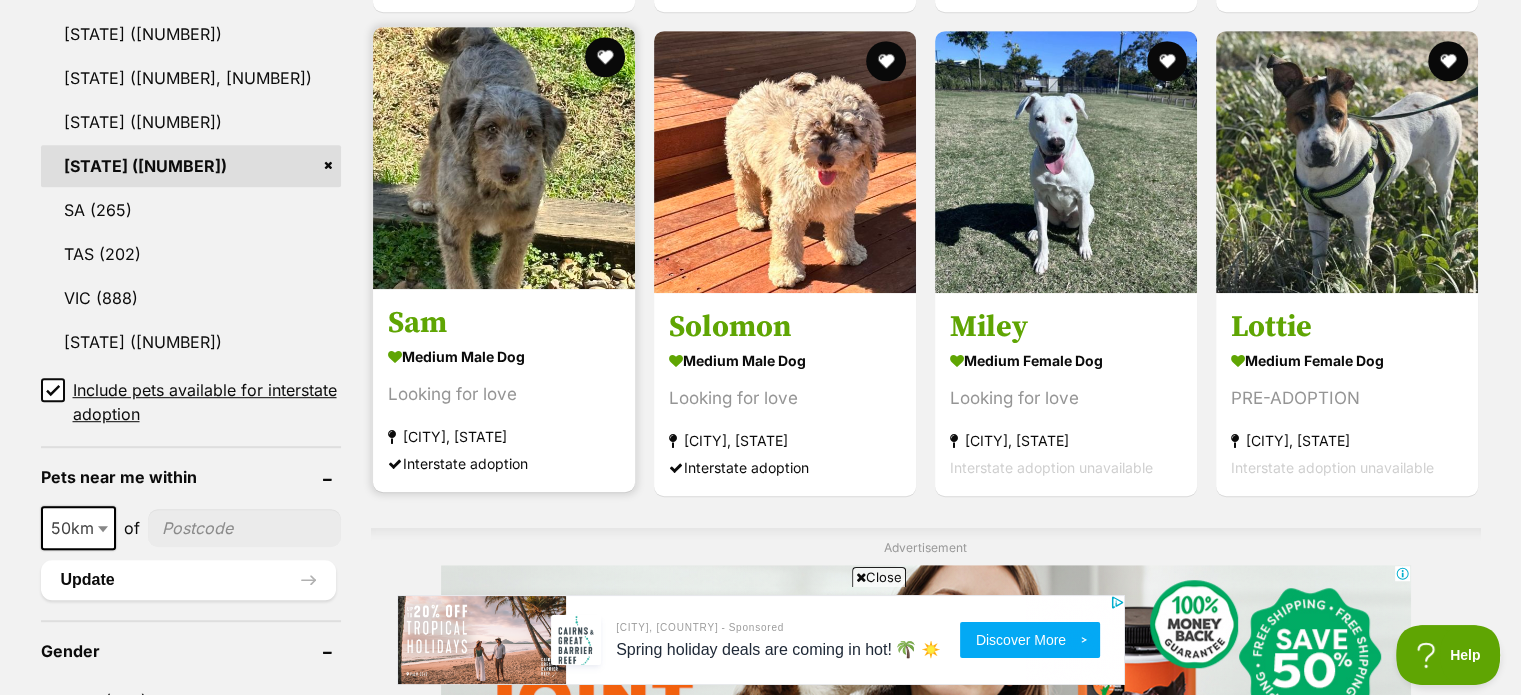 click at bounding box center [504, 158] 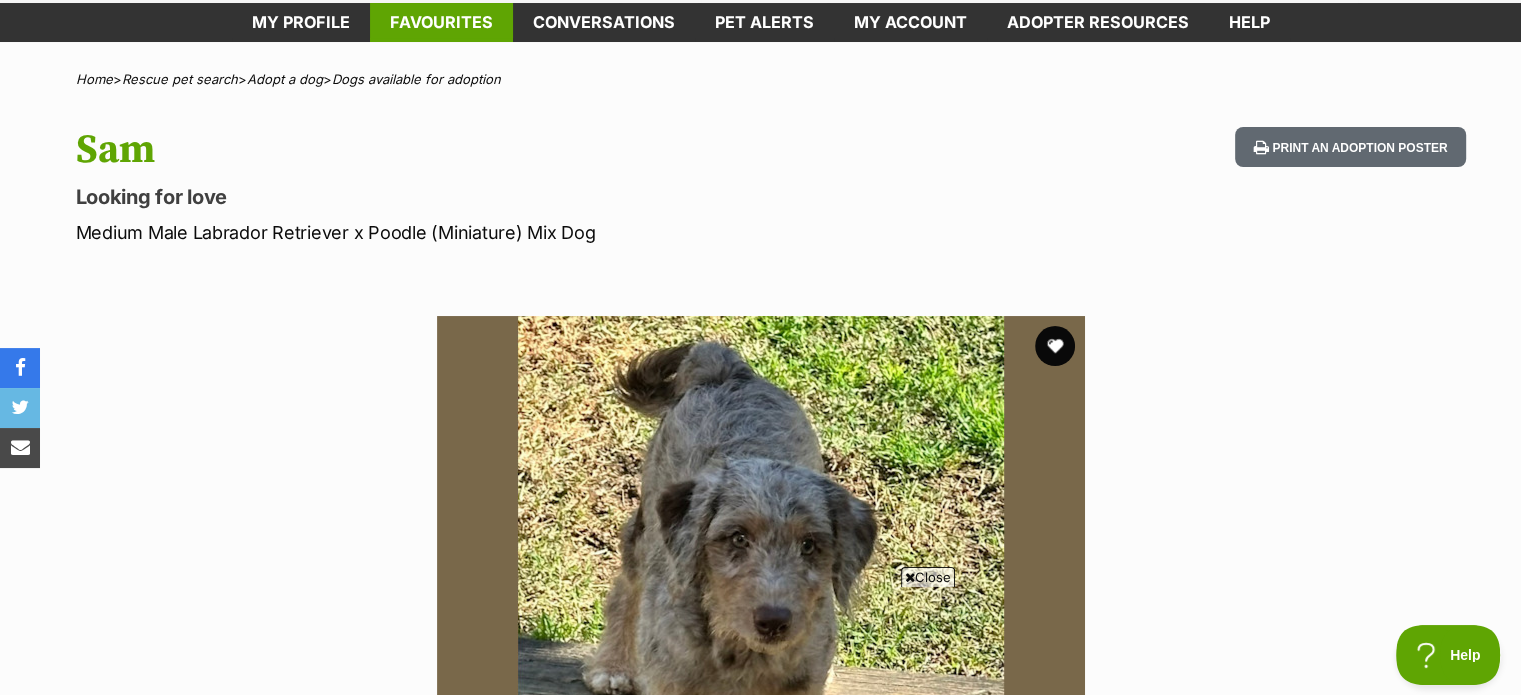 scroll, scrollTop: 0, scrollLeft: 0, axis: both 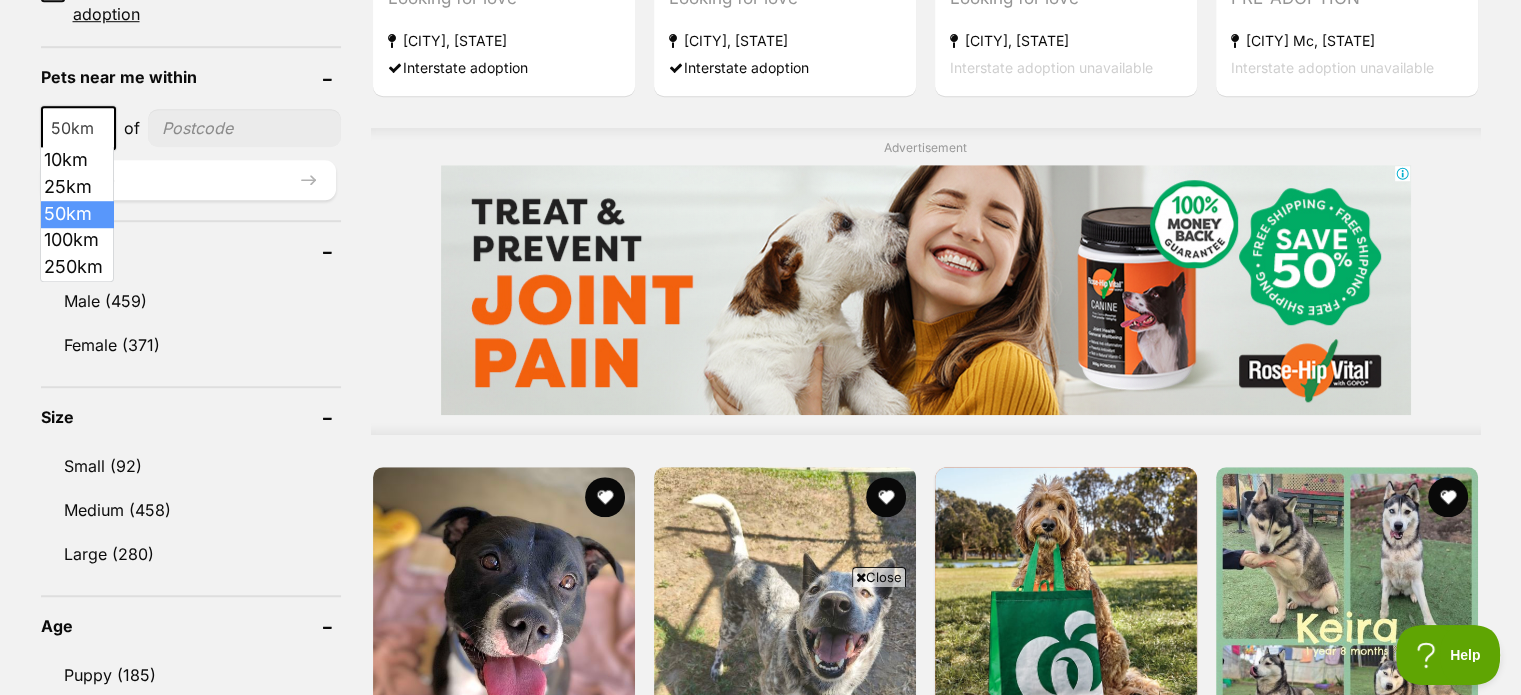 click at bounding box center (103, 129) 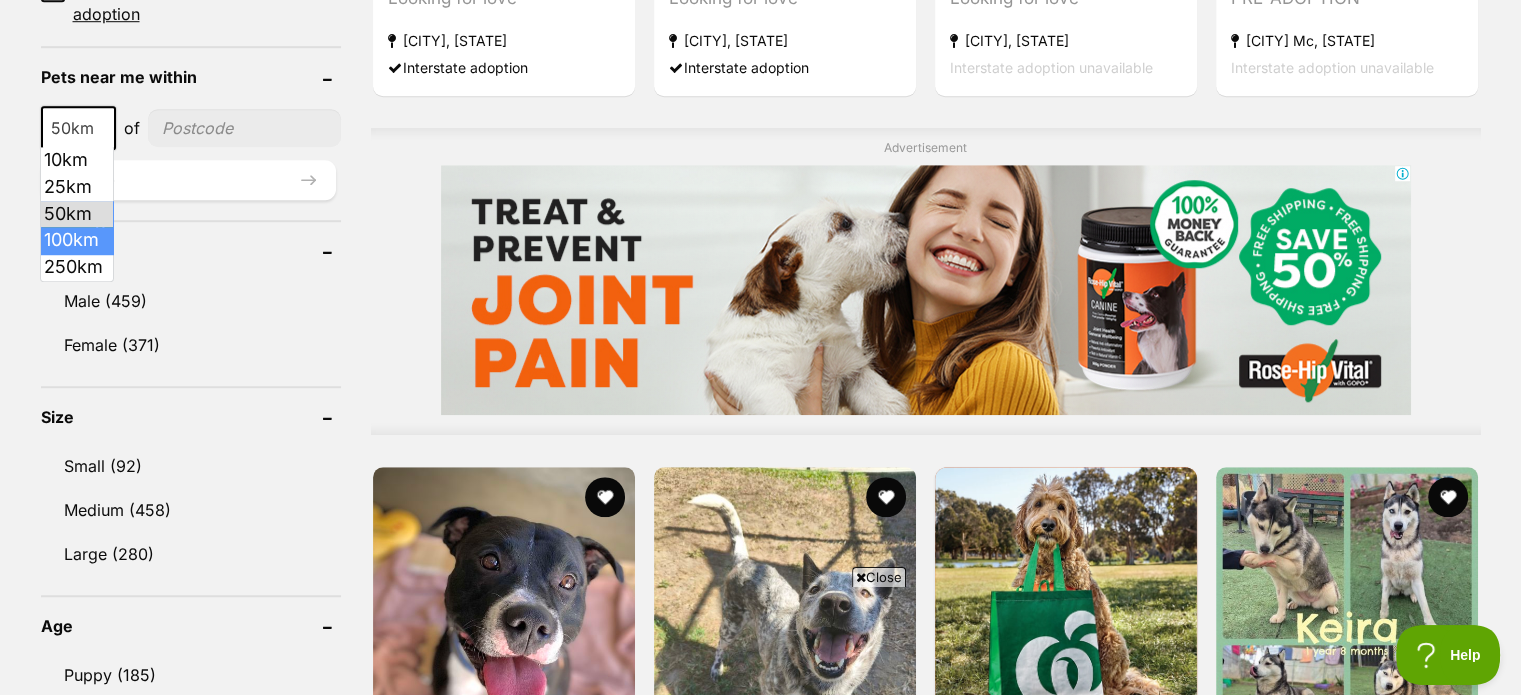 select on "100" 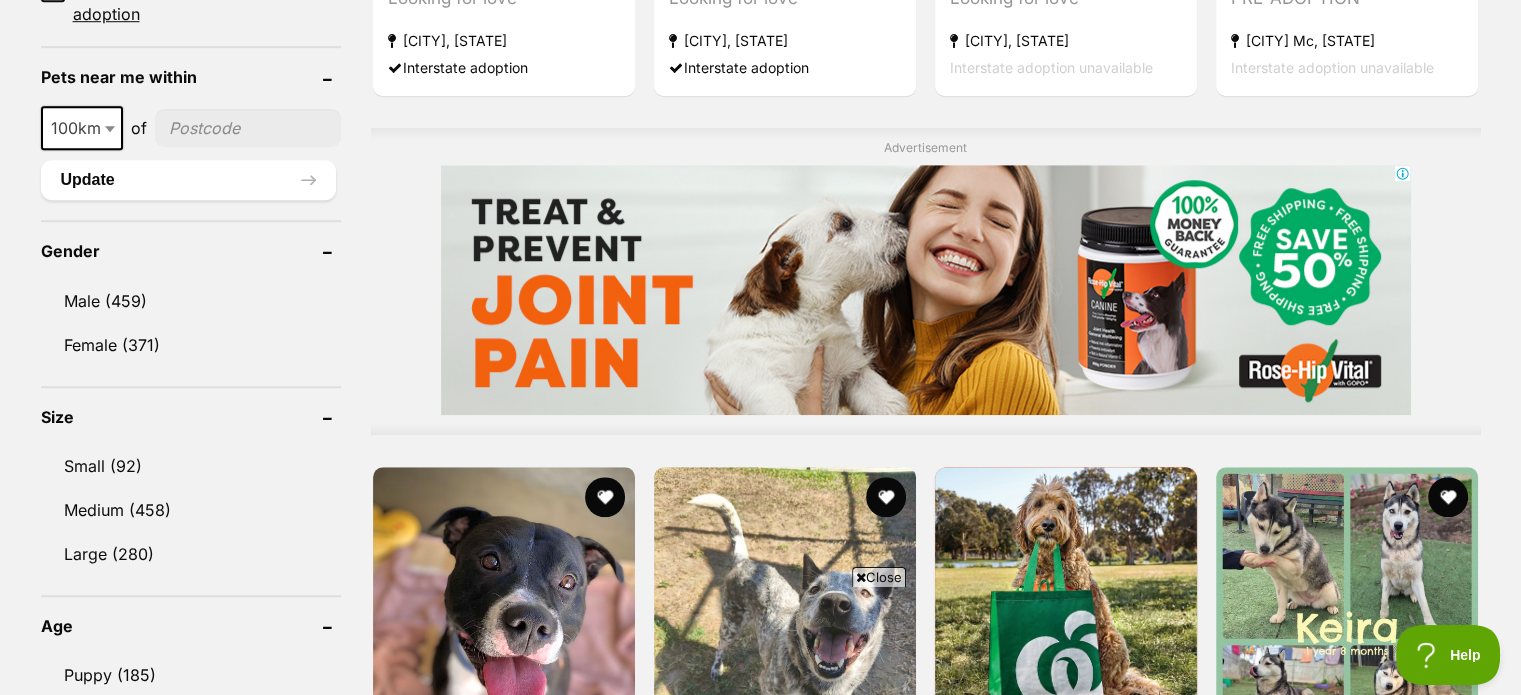 click at bounding box center [248, 128] 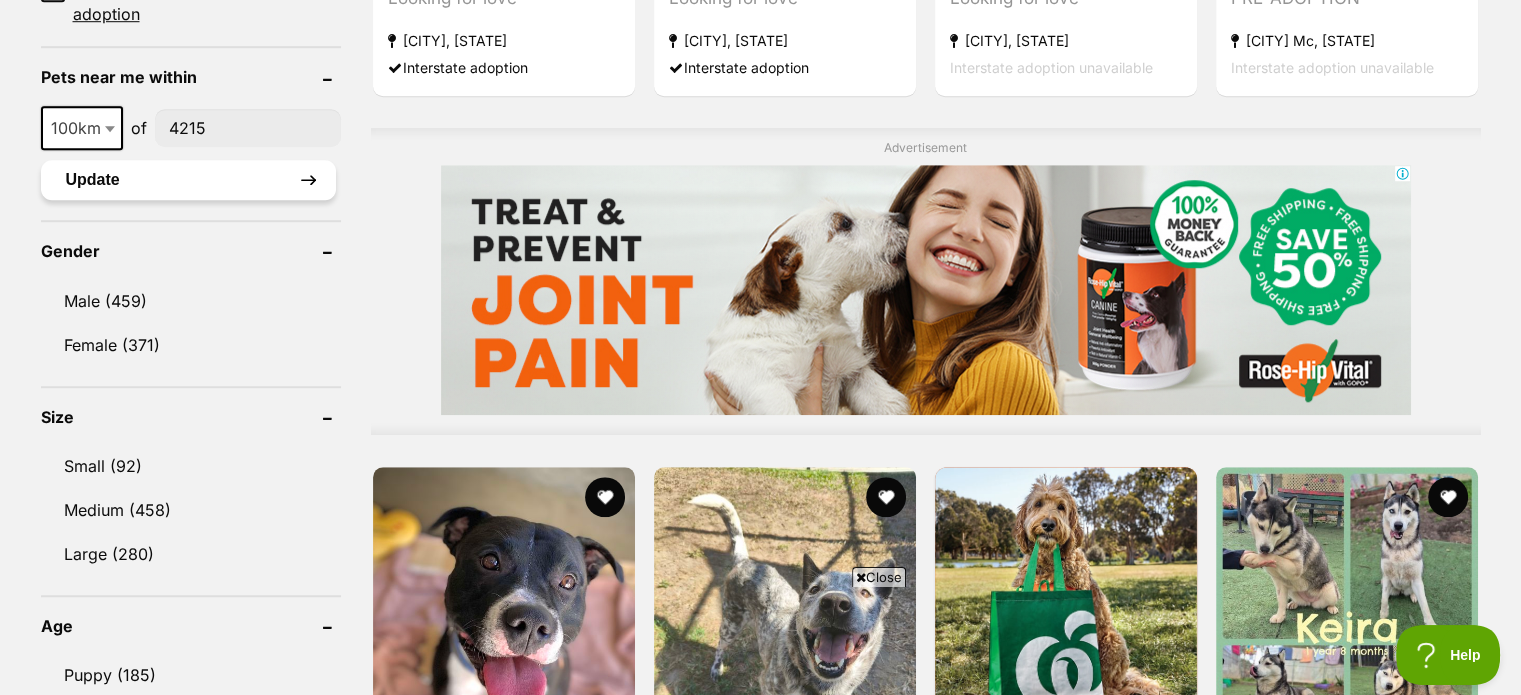 type on "4215" 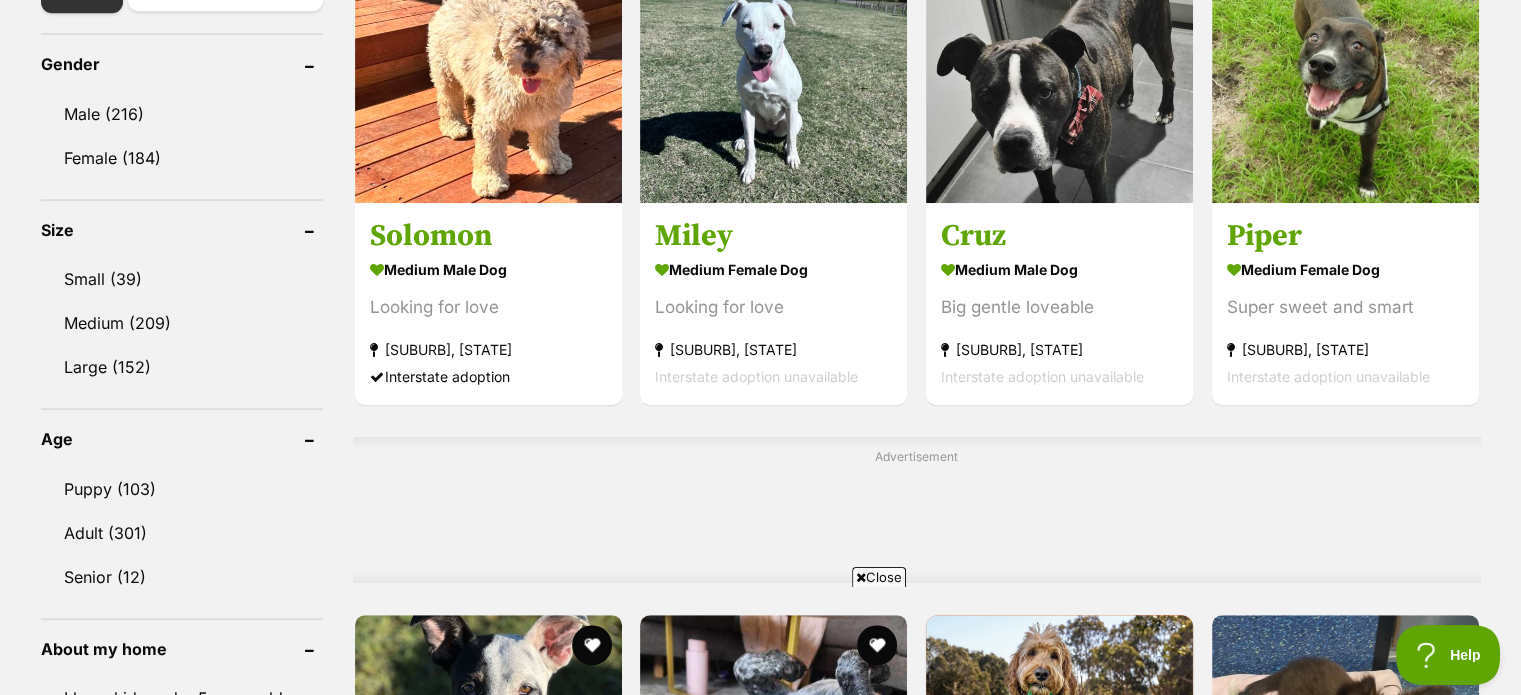 scroll, scrollTop: 0, scrollLeft: 0, axis: both 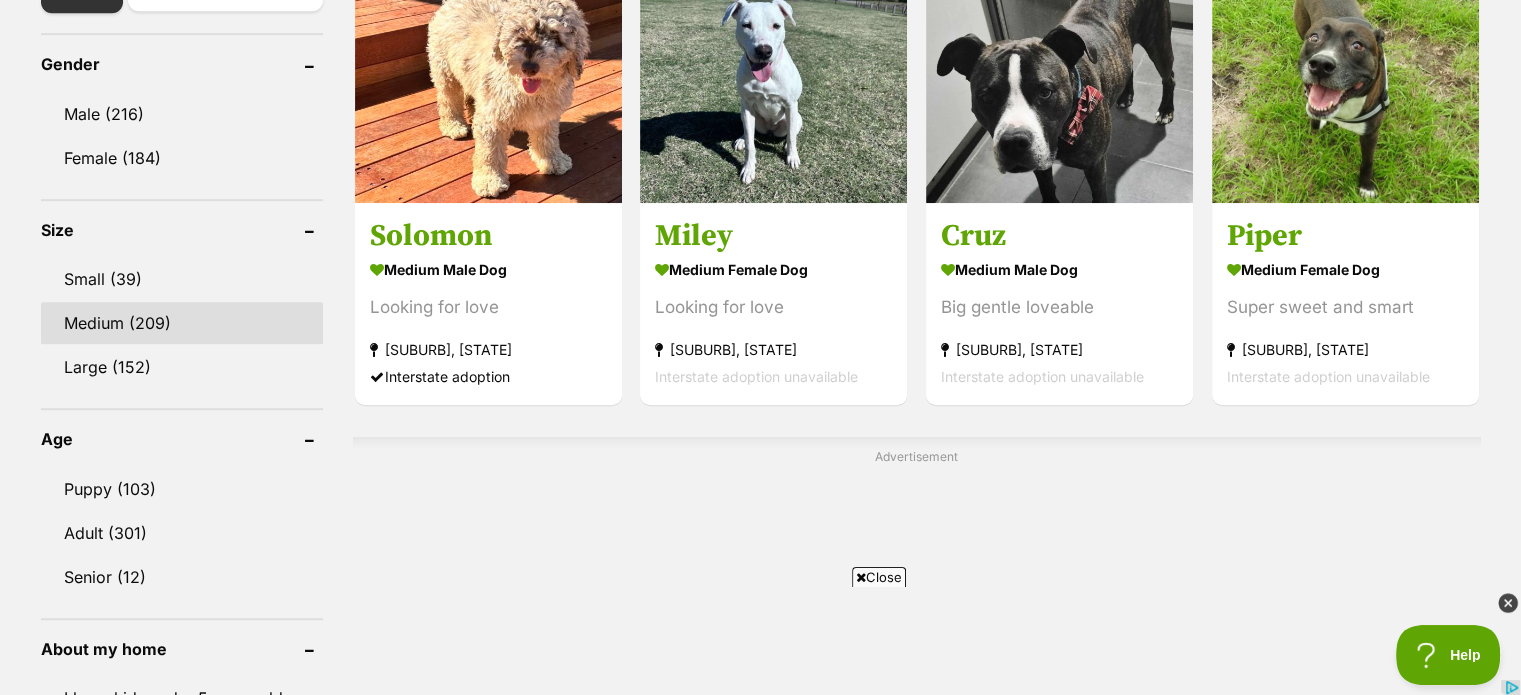 click on "Medium (209)" at bounding box center [182, 323] 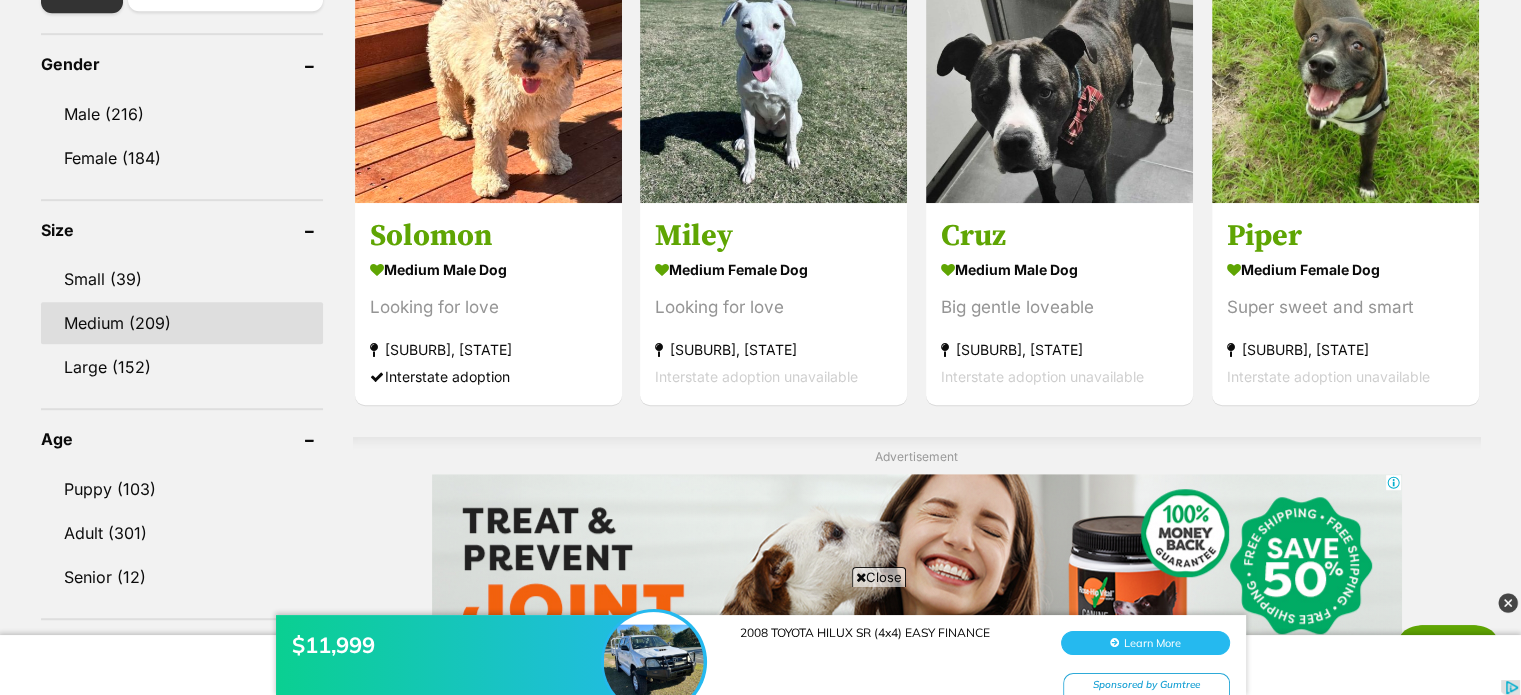 scroll, scrollTop: 0, scrollLeft: 0, axis: both 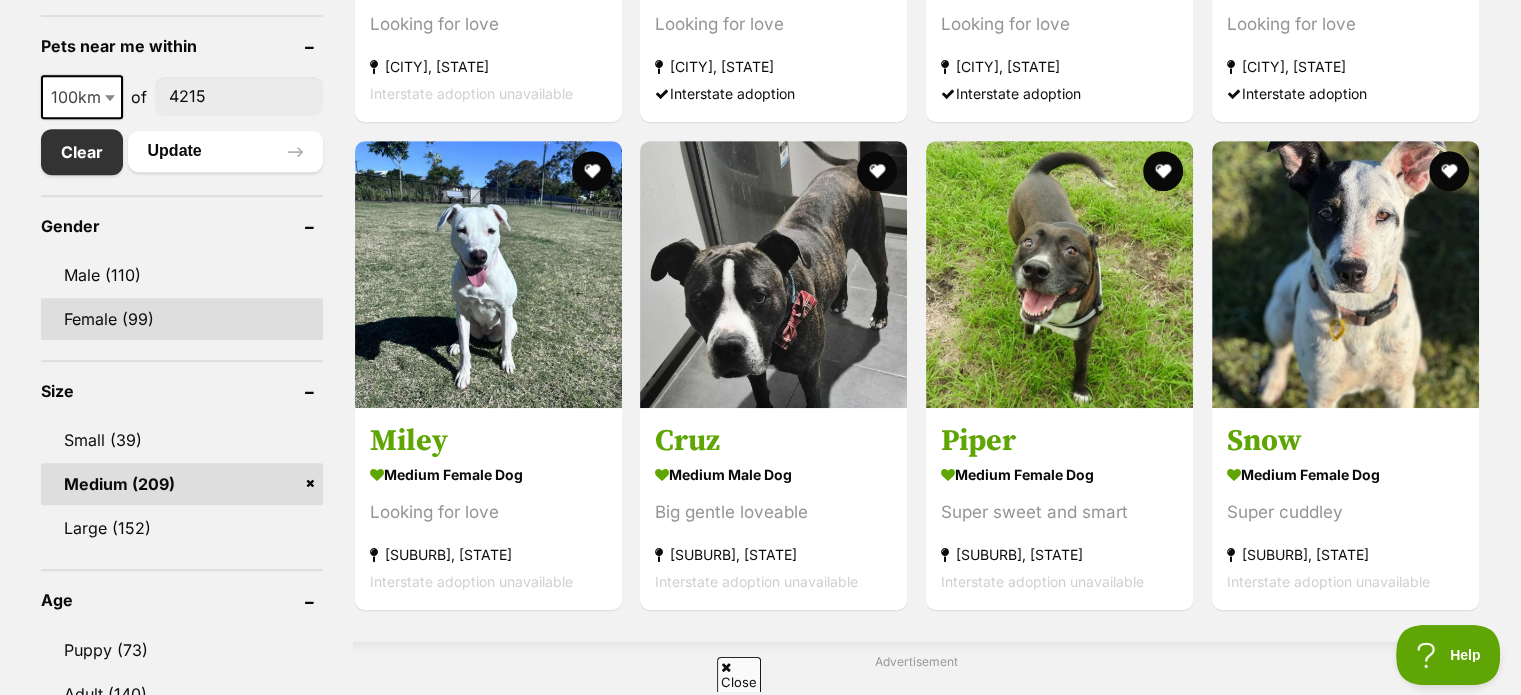click on "Female (99)" at bounding box center [182, 319] 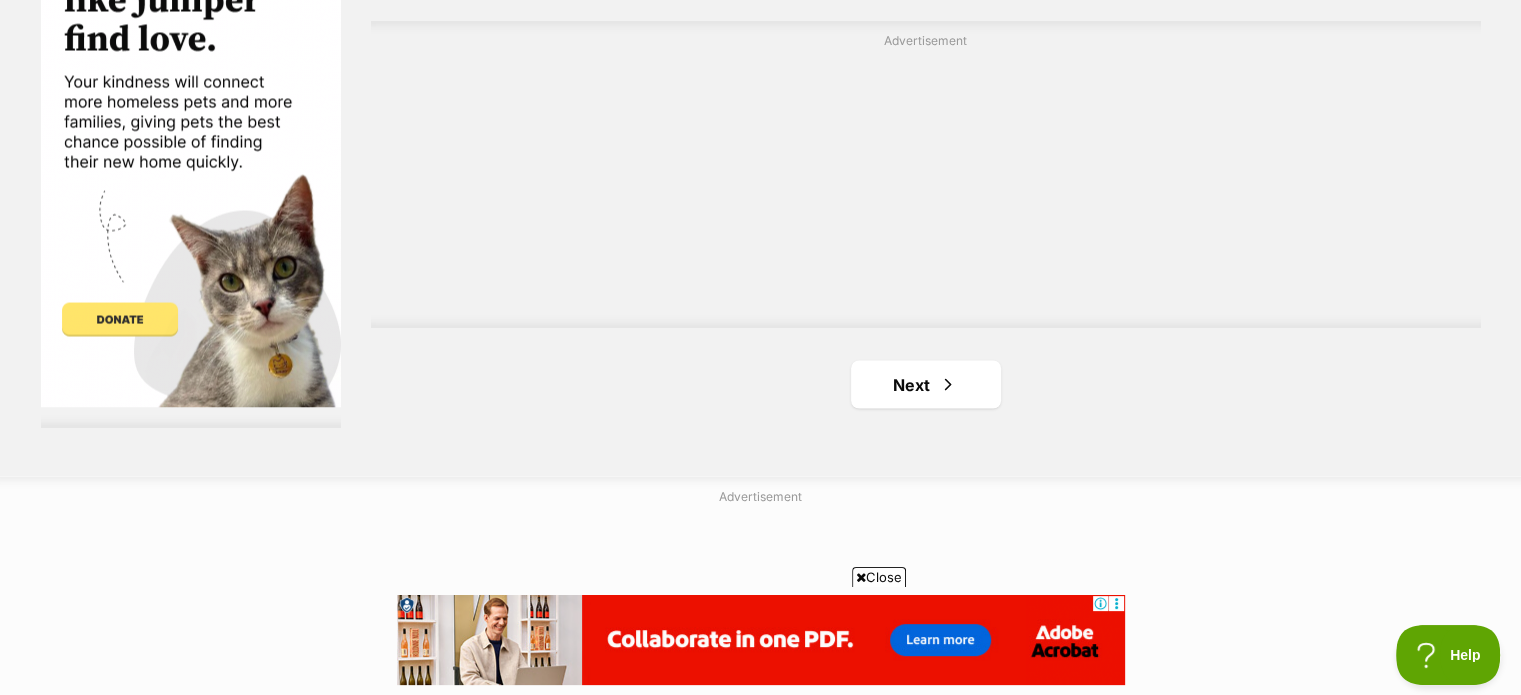 scroll, scrollTop: 3700, scrollLeft: 0, axis: vertical 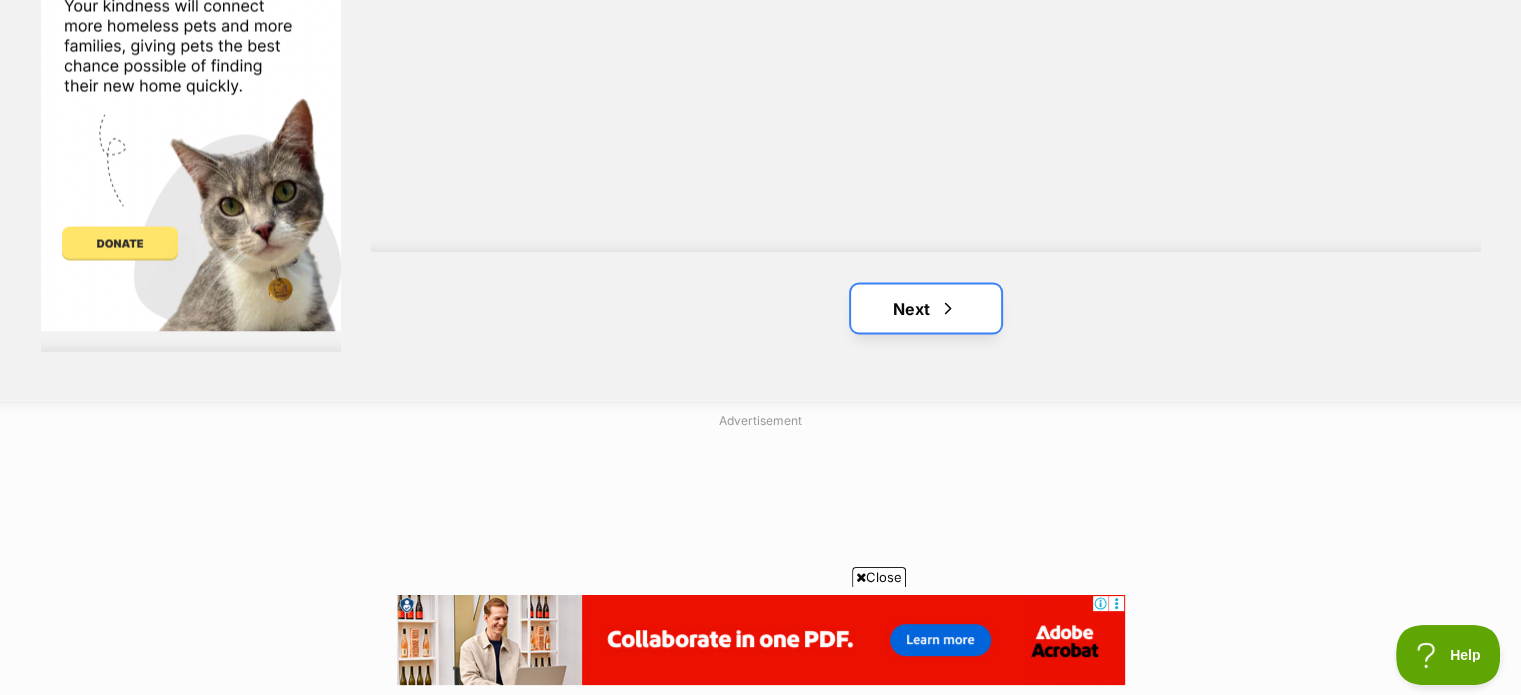 click on "Next" at bounding box center [926, 308] 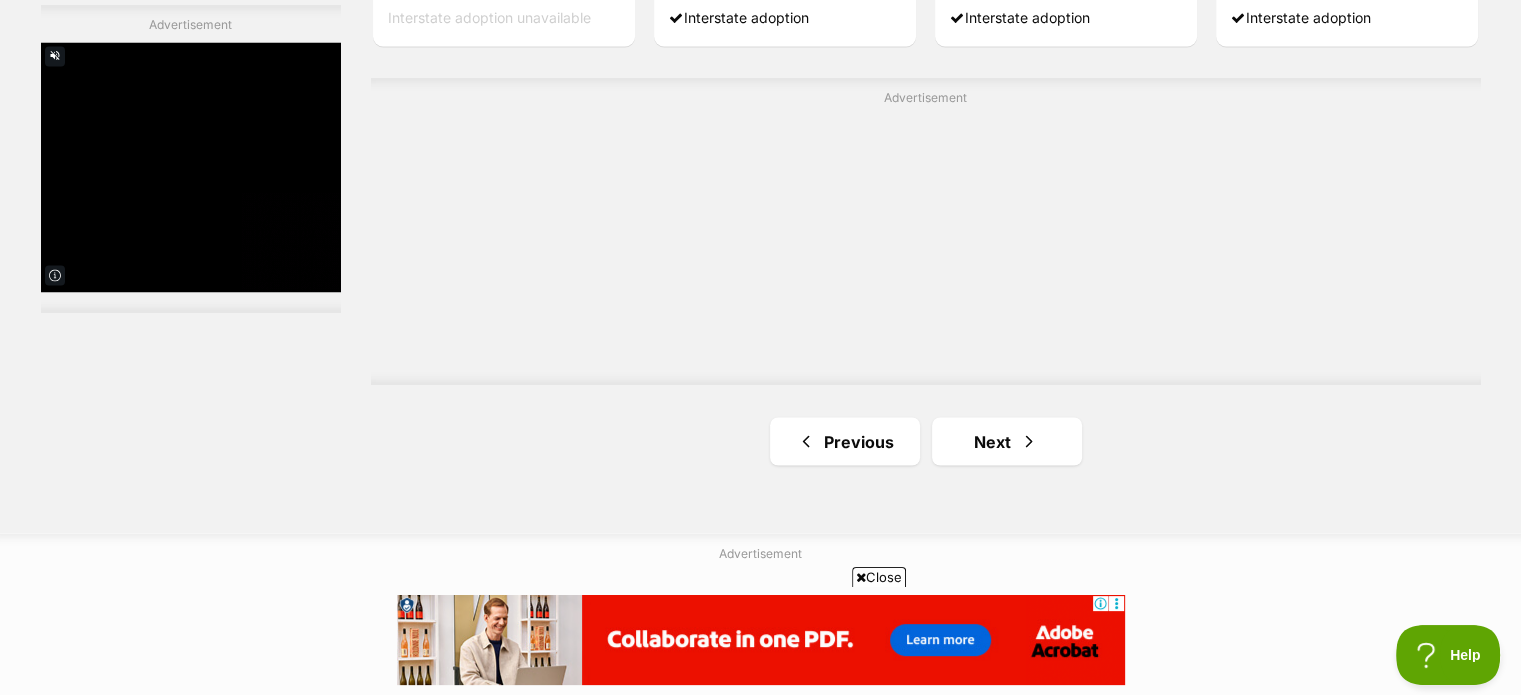 scroll, scrollTop: 3600, scrollLeft: 0, axis: vertical 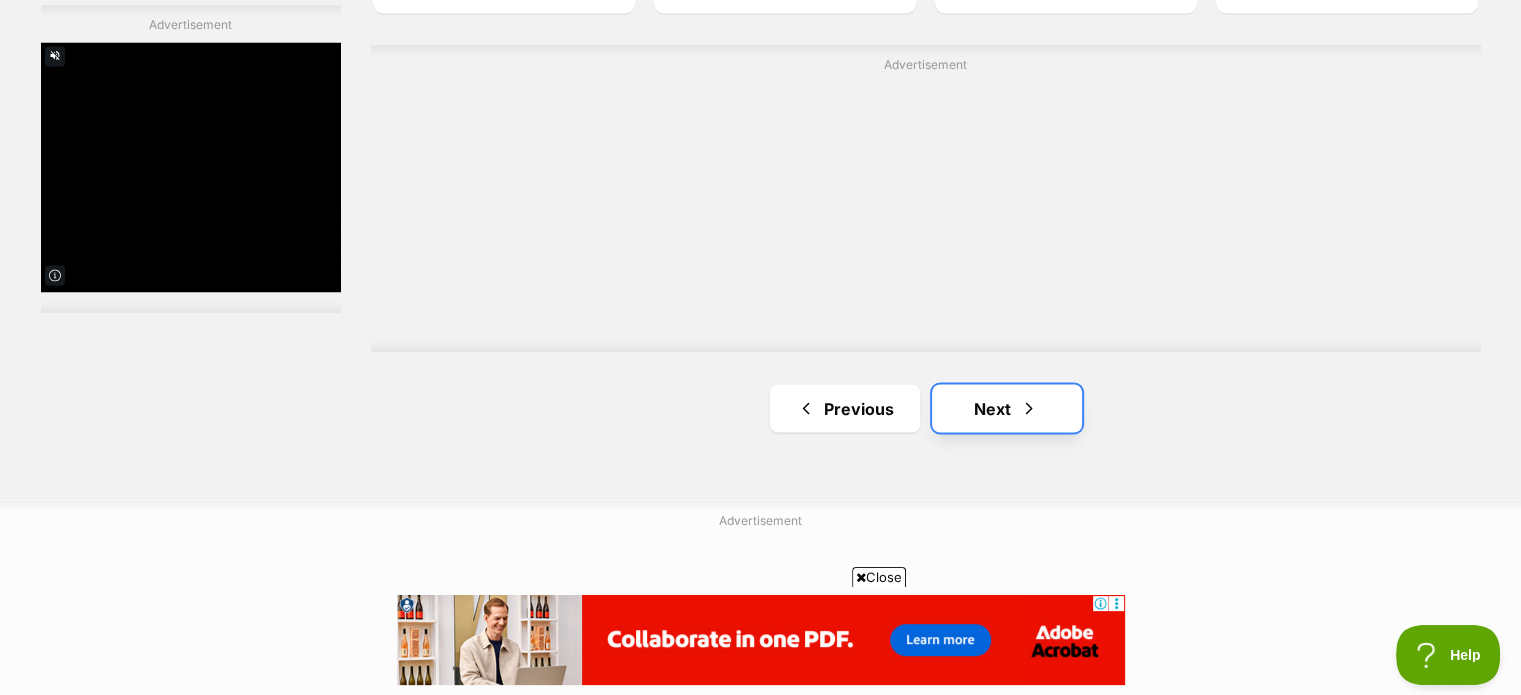 click on "Next" at bounding box center (1007, 408) 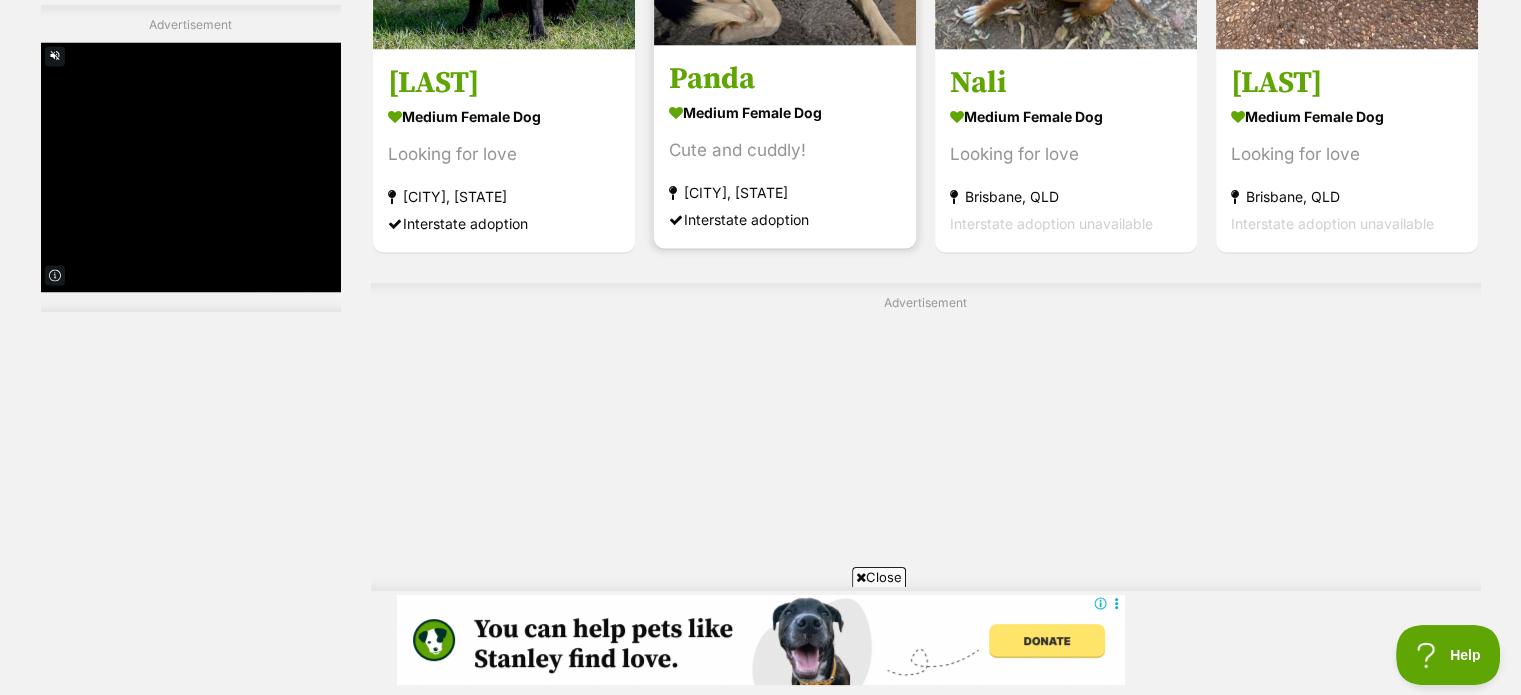 scroll, scrollTop: 3700, scrollLeft: 0, axis: vertical 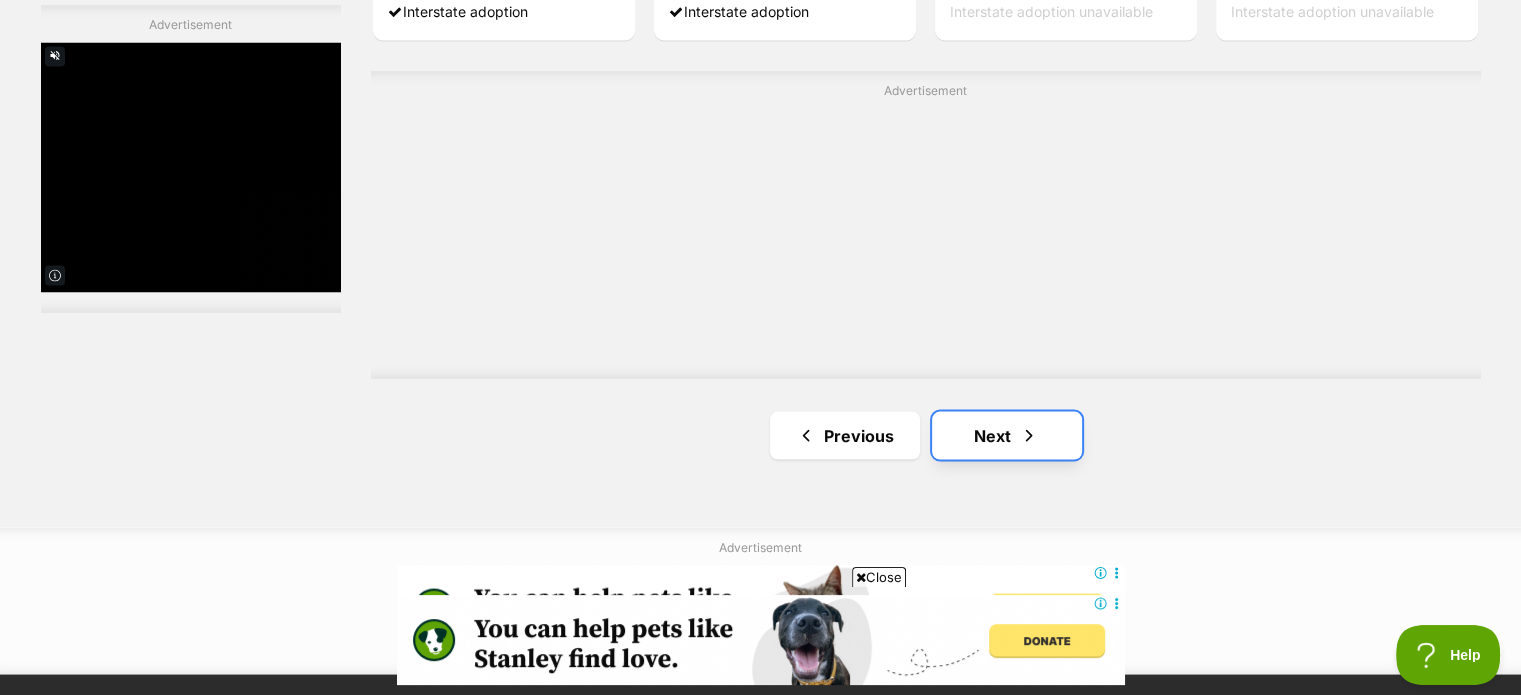 click on "Next" at bounding box center (1007, 435) 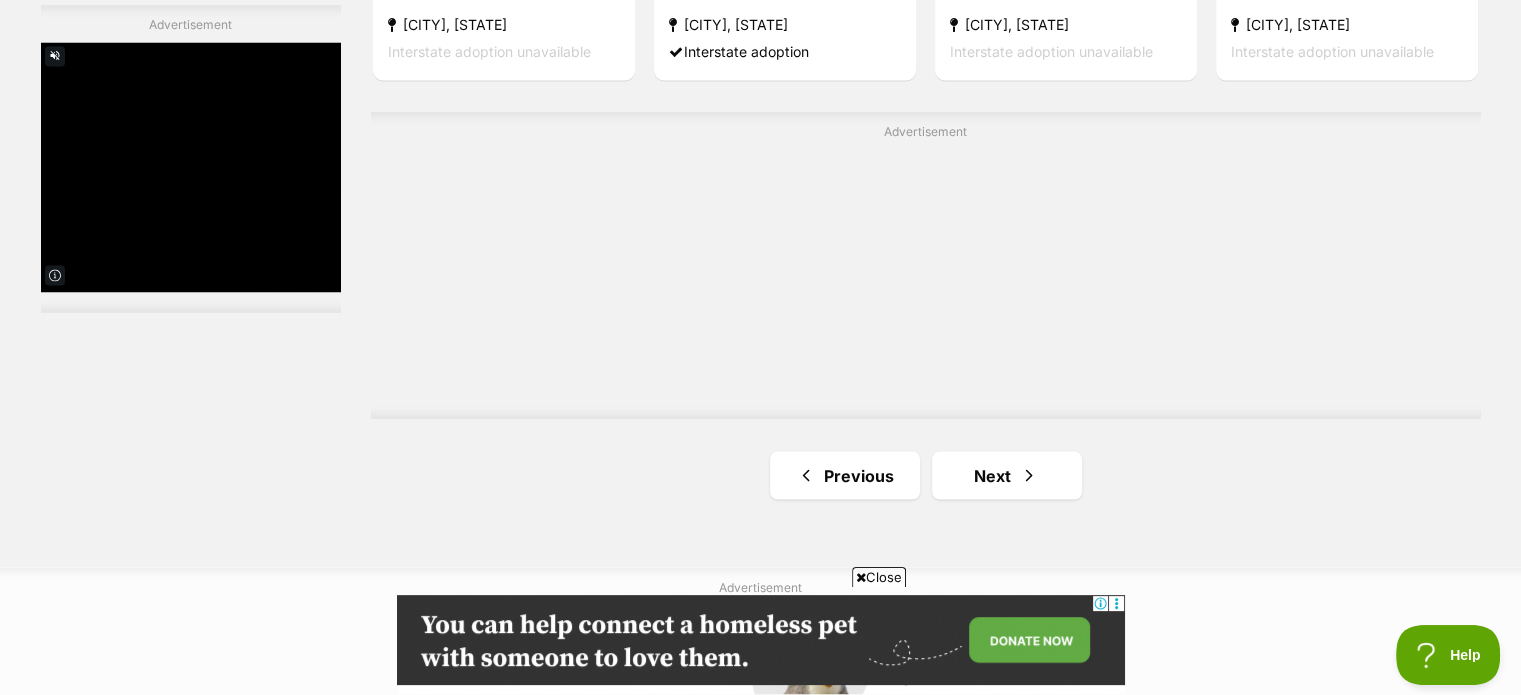 scroll, scrollTop: 3700, scrollLeft: 0, axis: vertical 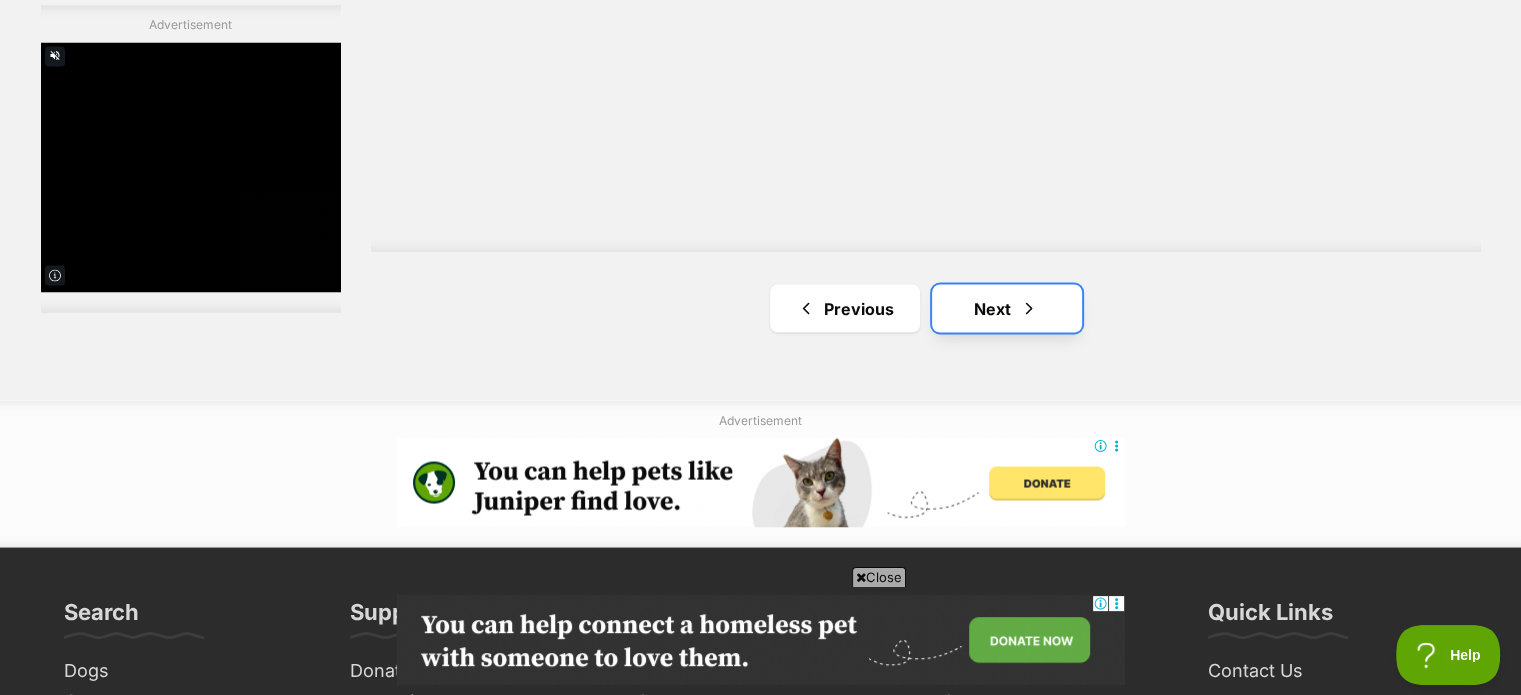 click on "Next" at bounding box center [1007, 308] 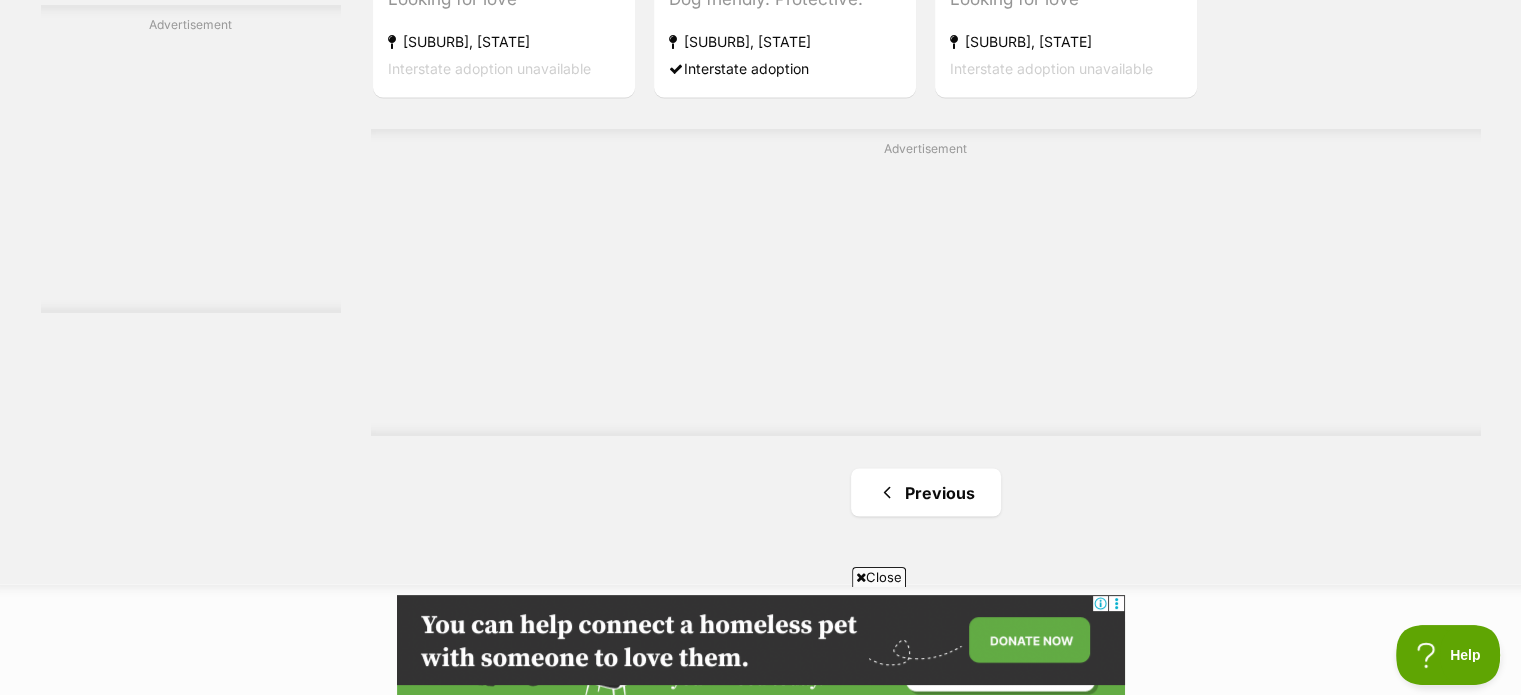 scroll, scrollTop: 3600, scrollLeft: 0, axis: vertical 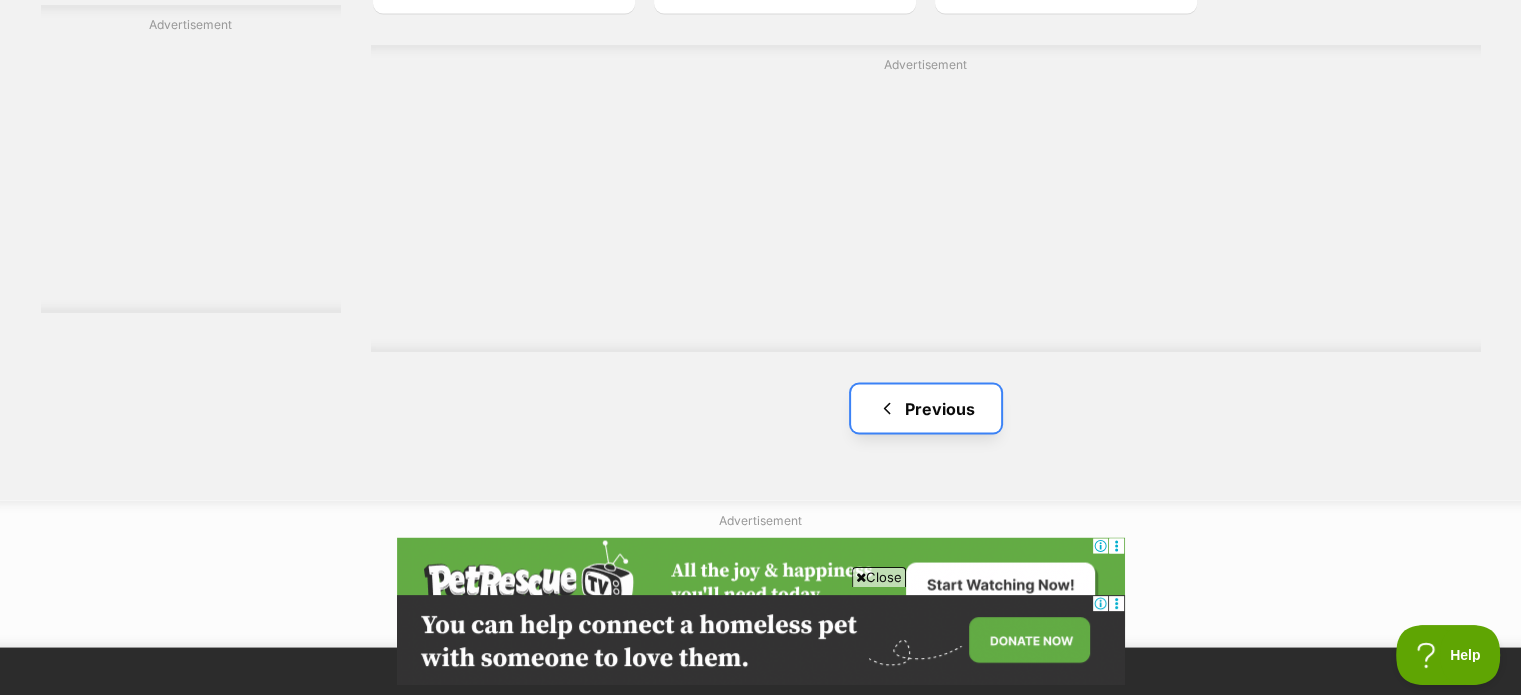 click on "Previous" at bounding box center (926, 408) 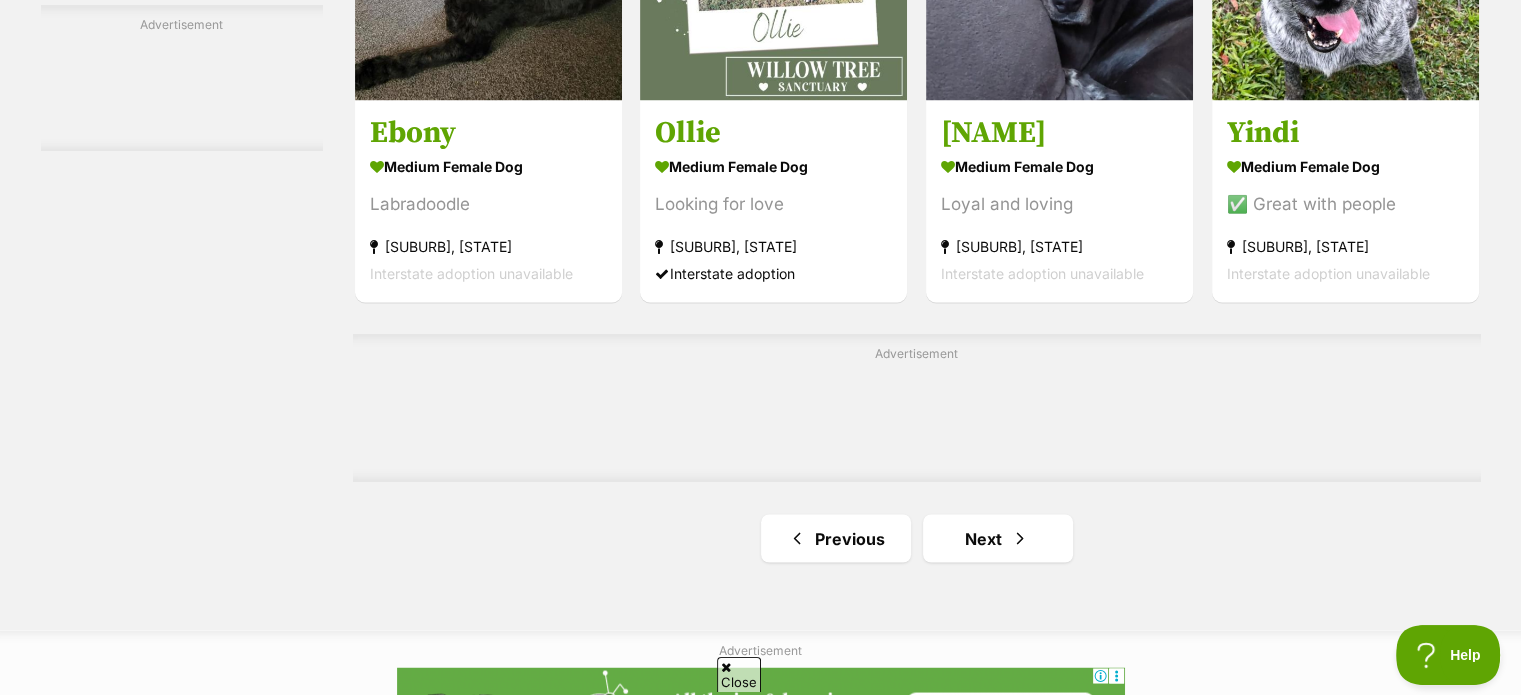 scroll, scrollTop: 3400, scrollLeft: 0, axis: vertical 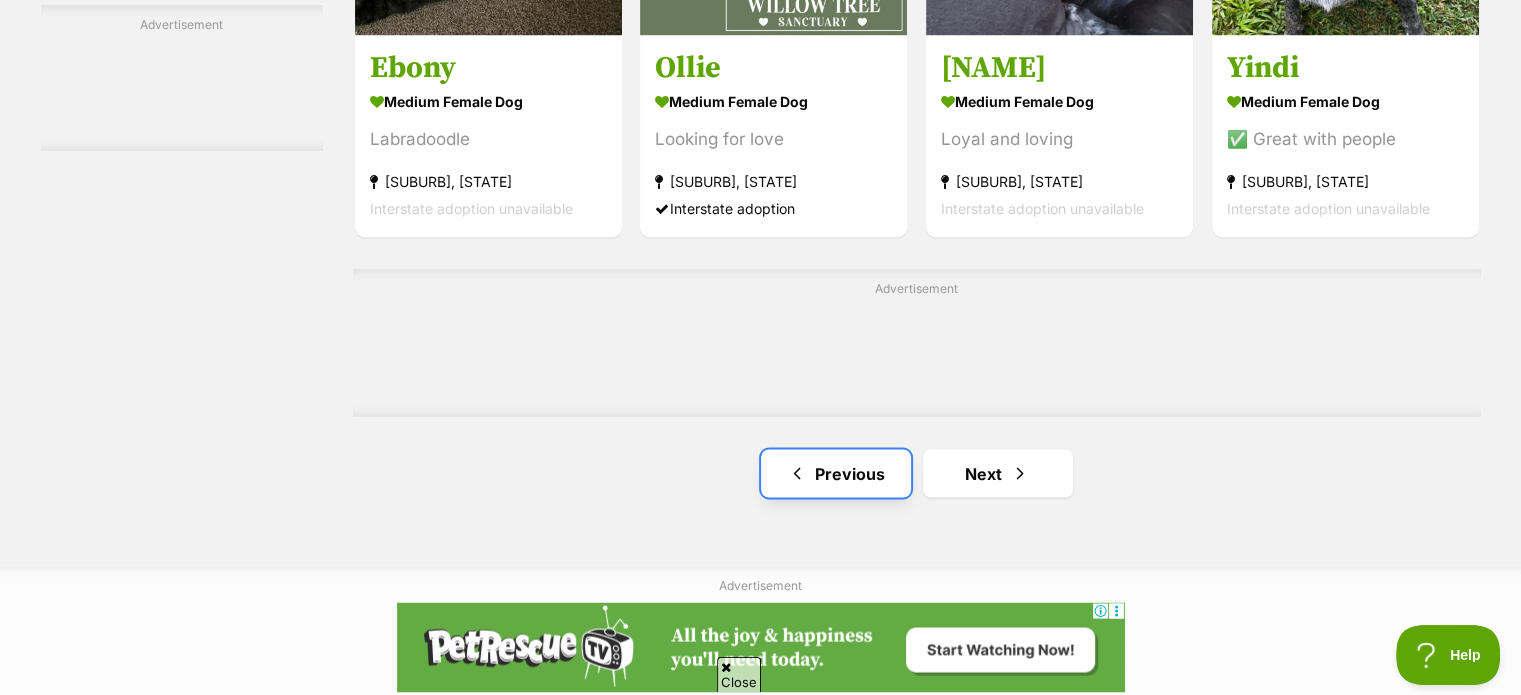click on "Previous" at bounding box center [836, 473] 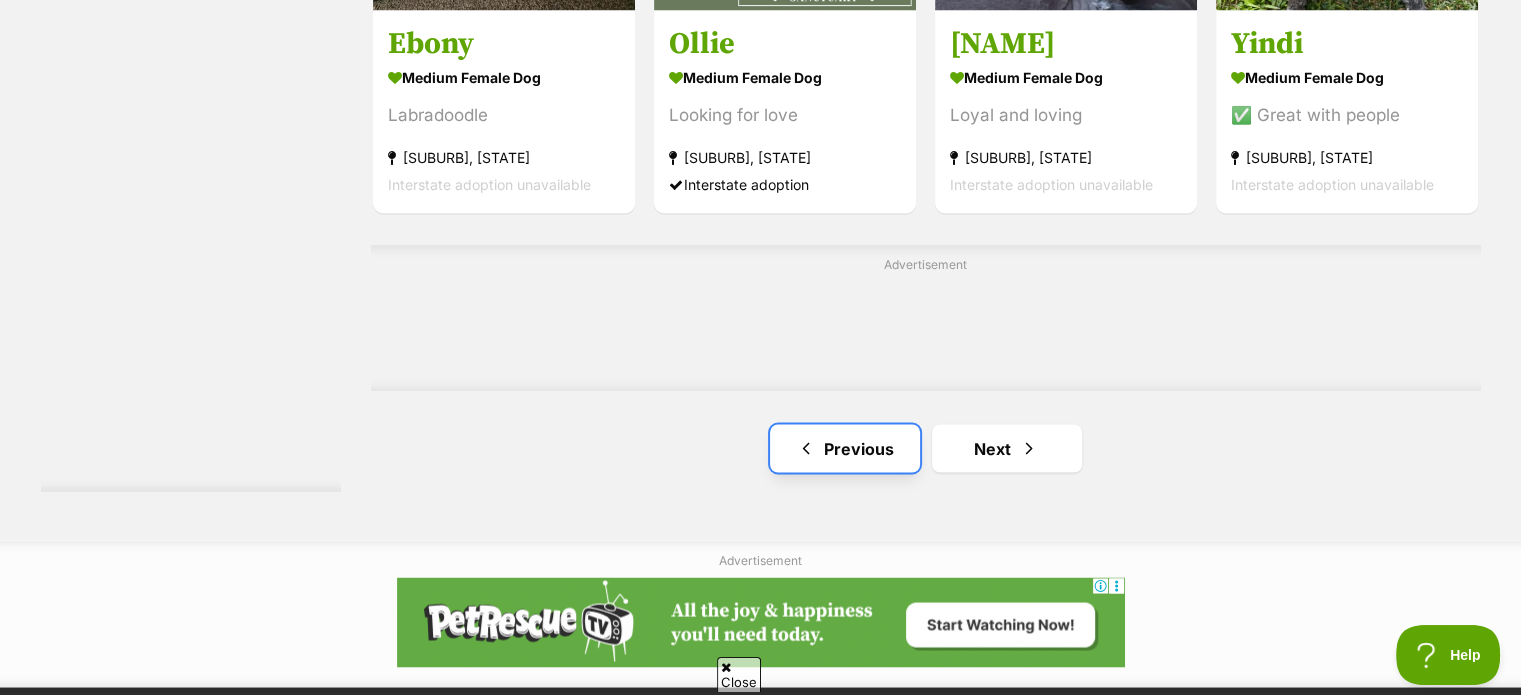 scroll, scrollTop: 0, scrollLeft: 0, axis: both 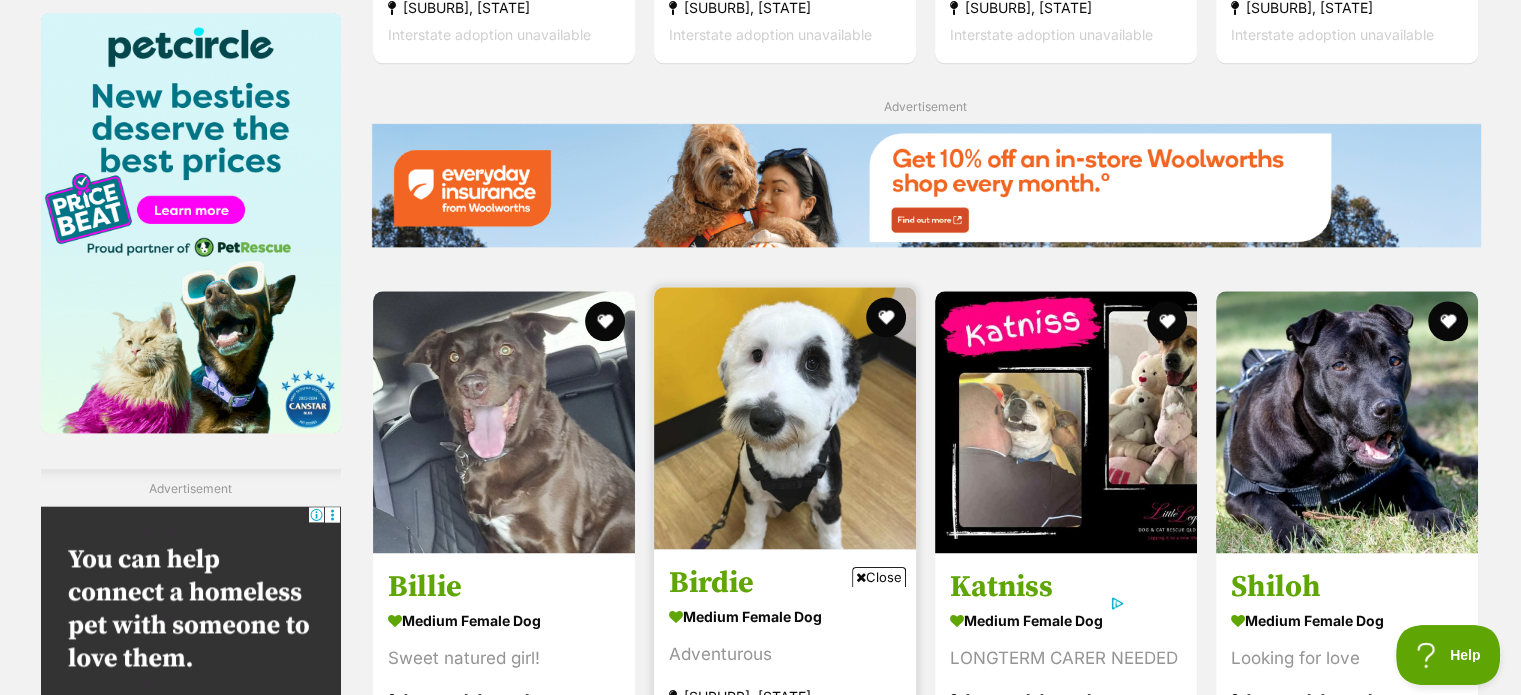 click at bounding box center [785, 418] 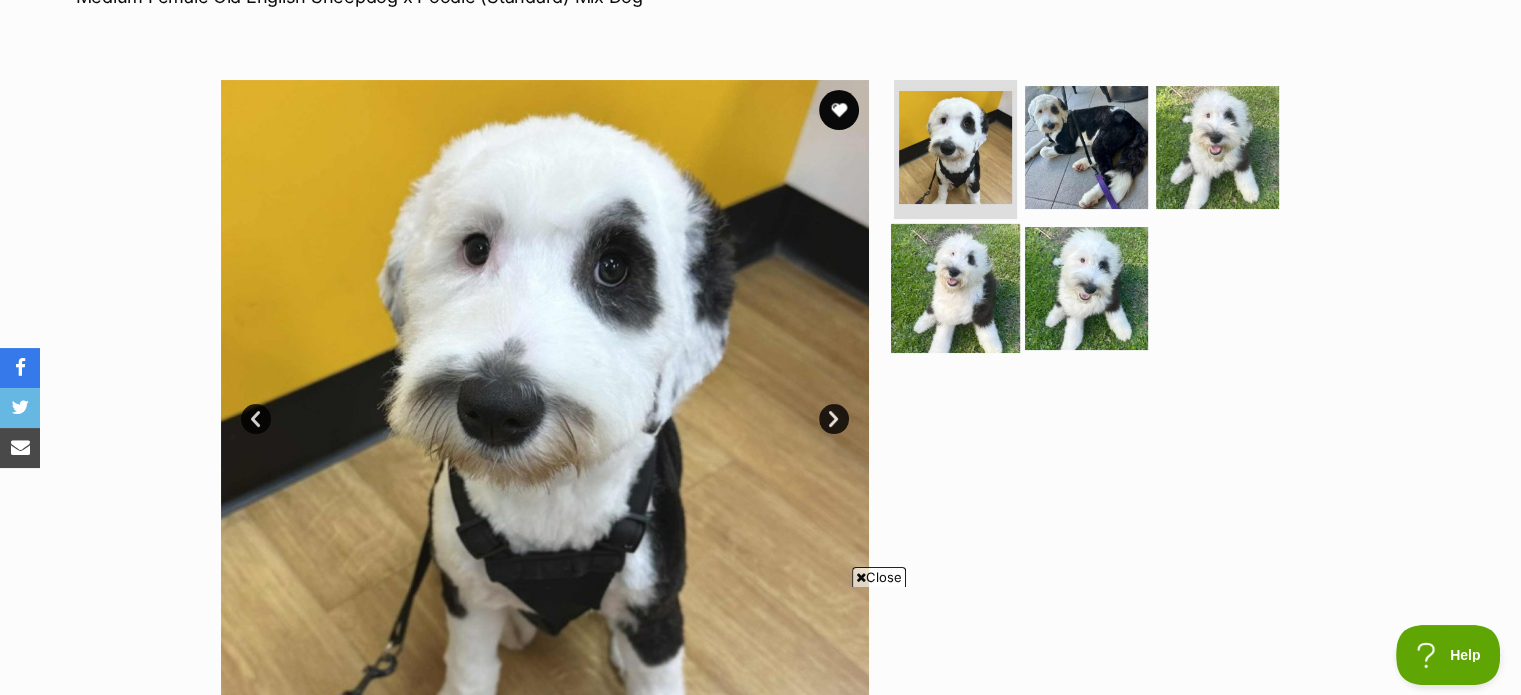 scroll, scrollTop: 300, scrollLeft: 0, axis: vertical 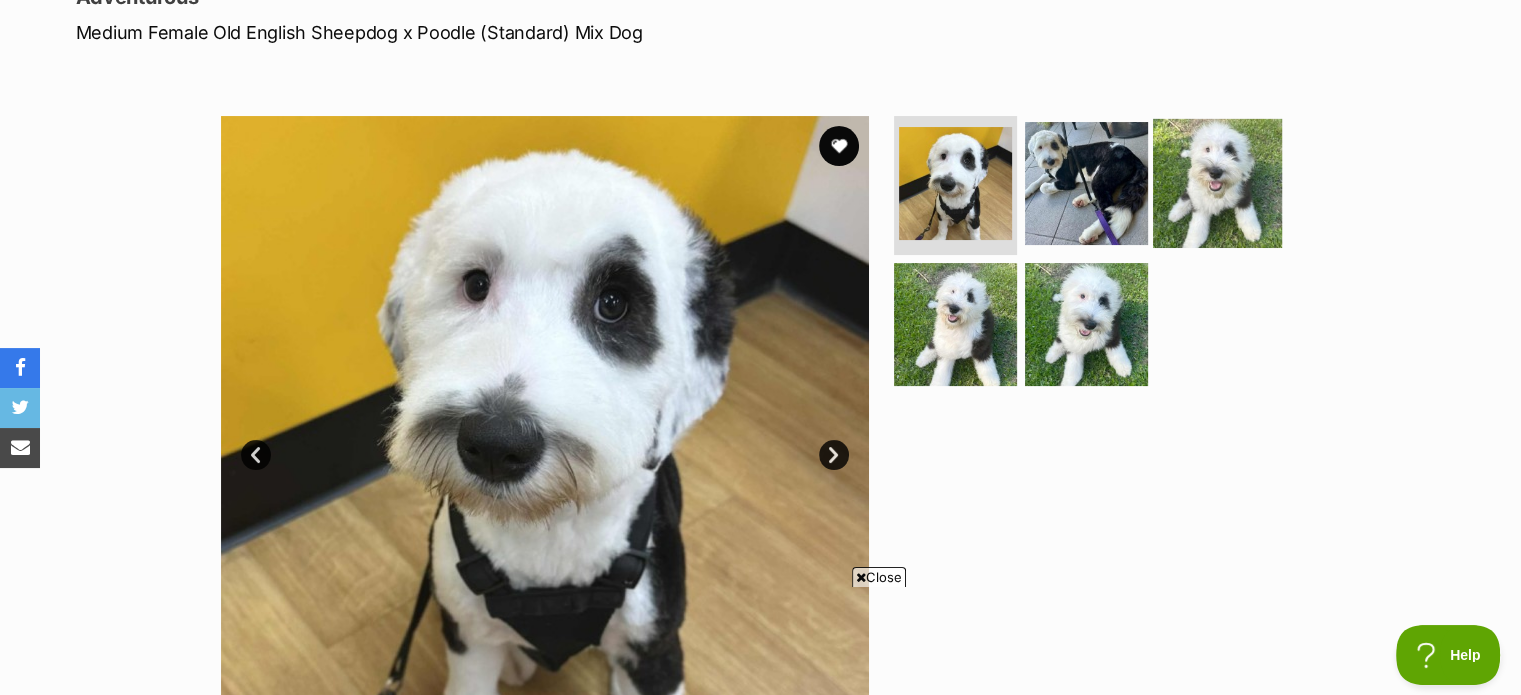 click at bounding box center (1217, 182) 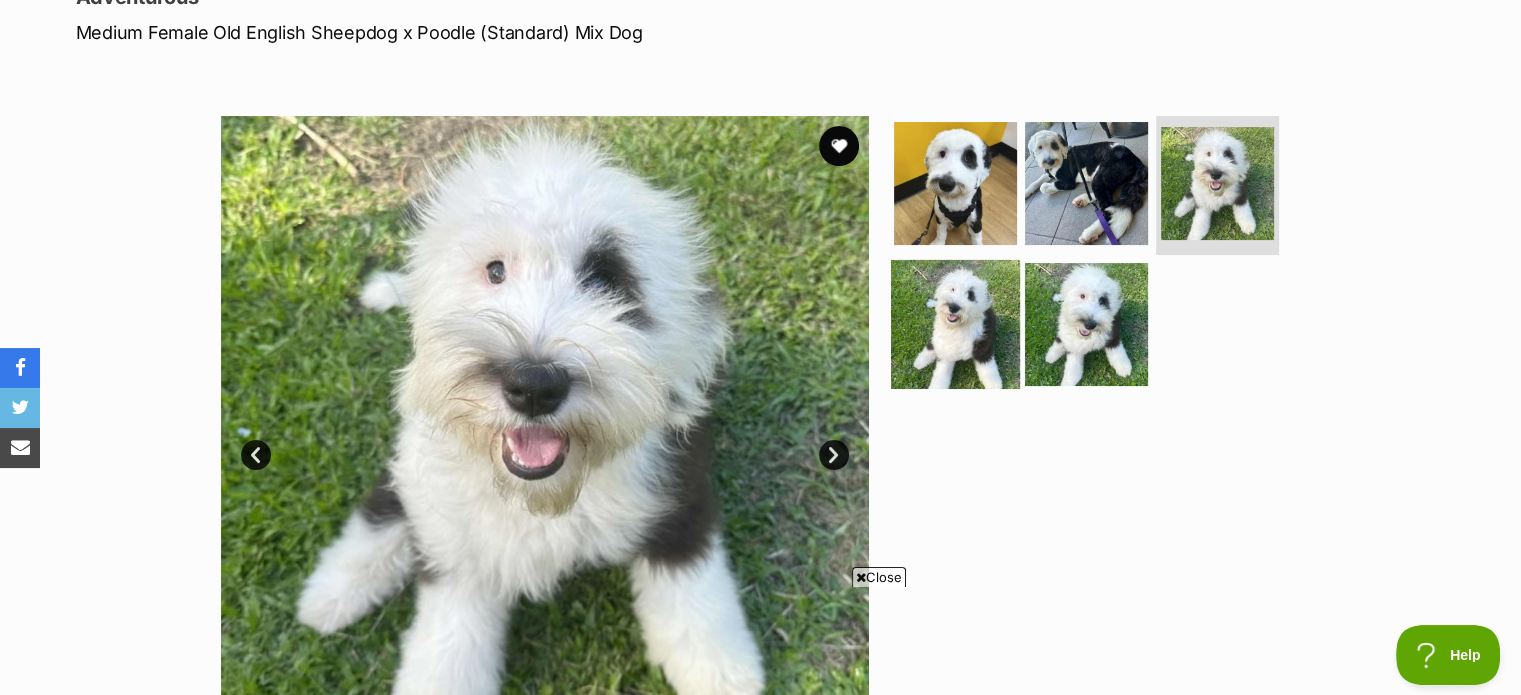 click at bounding box center [955, 324] 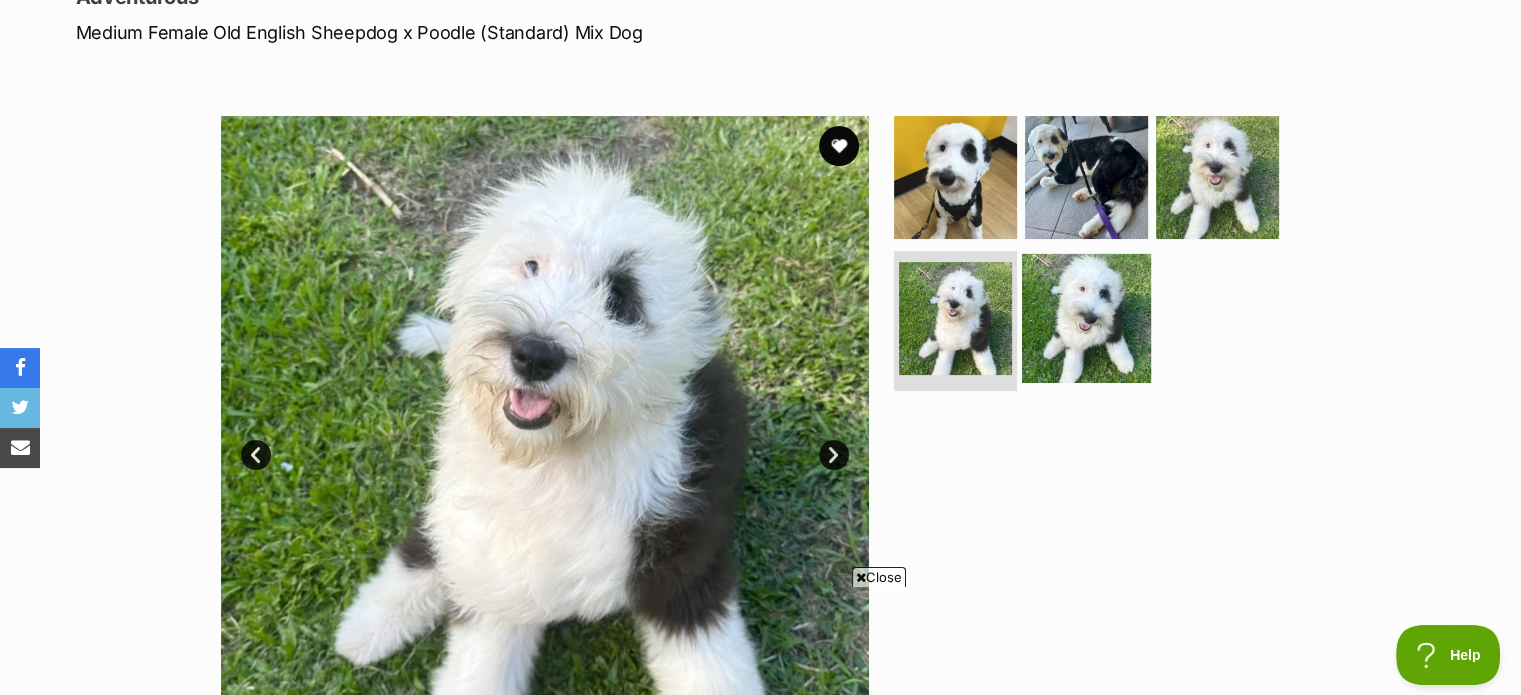 click at bounding box center [1086, 318] 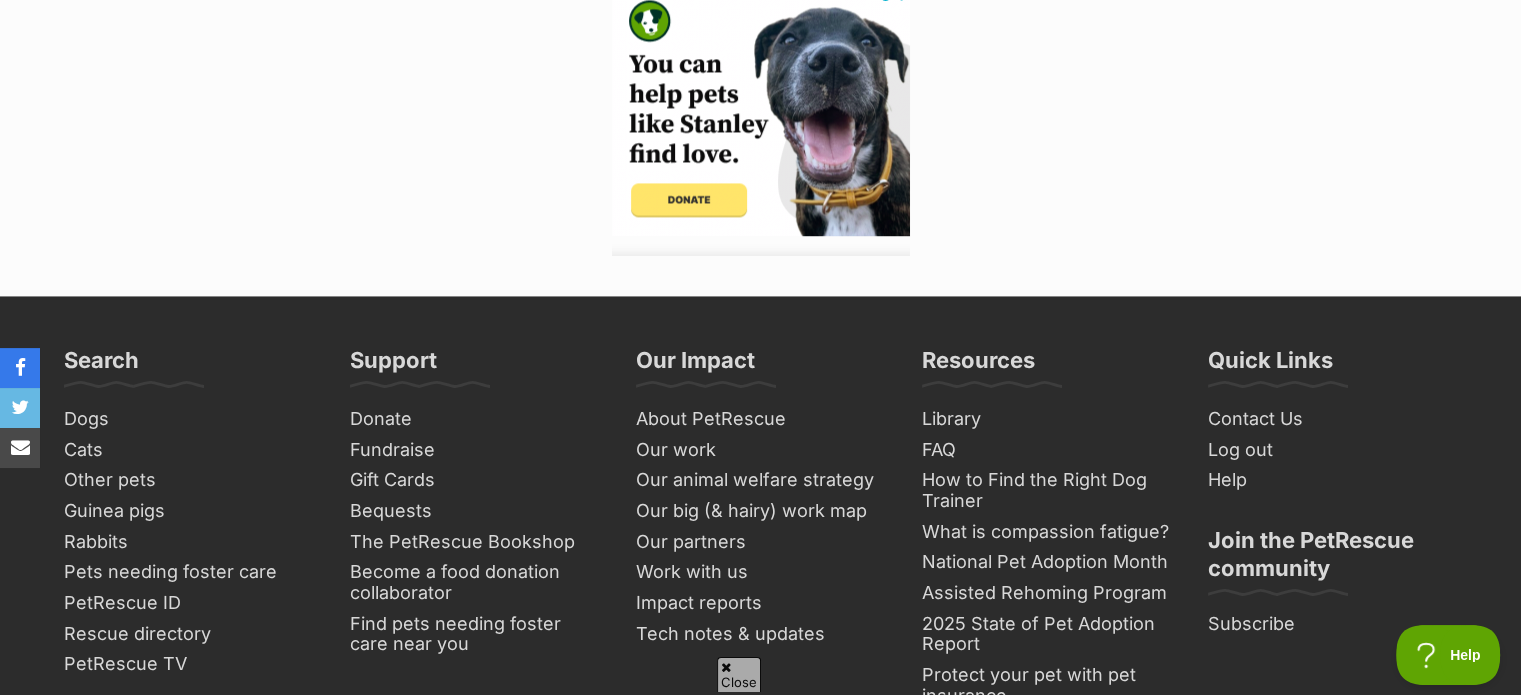 scroll, scrollTop: 0, scrollLeft: 0, axis: both 